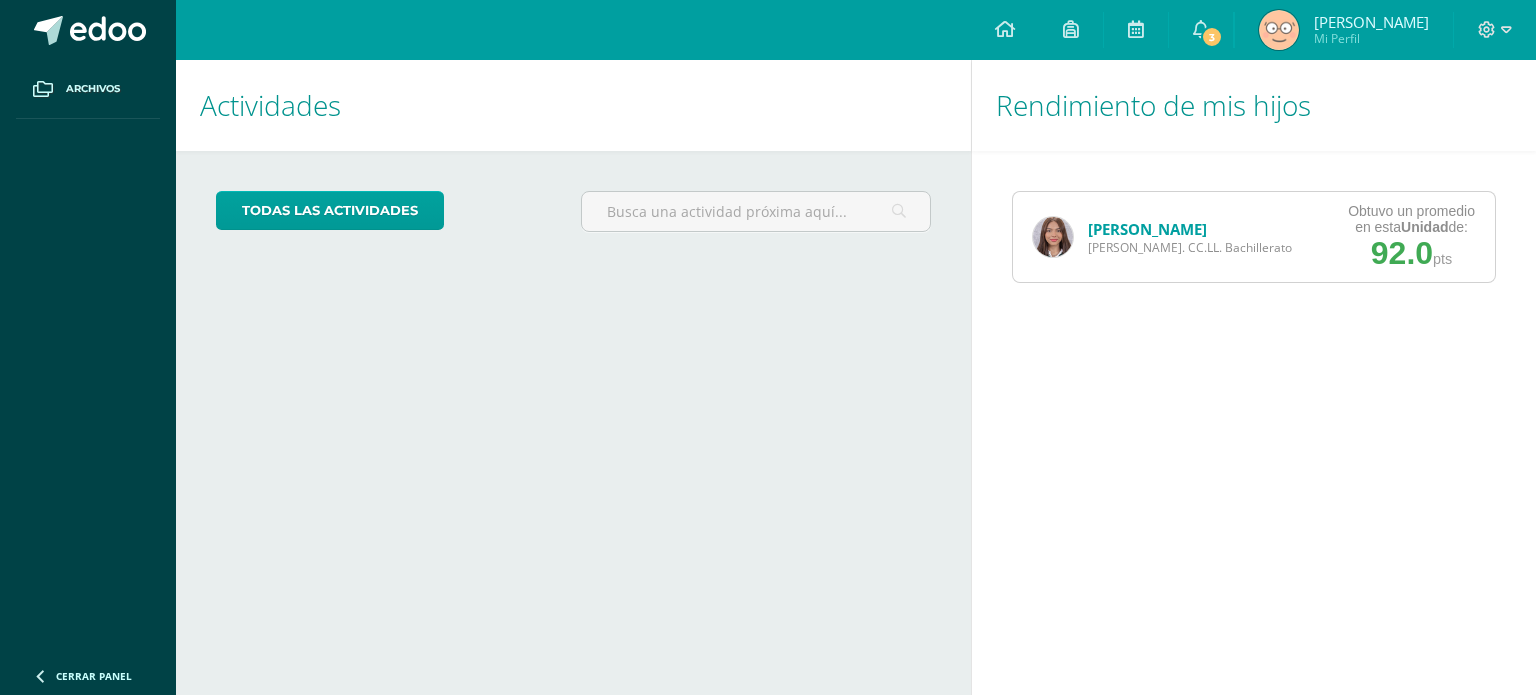 scroll, scrollTop: 0, scrollLeft: 0, axis: both 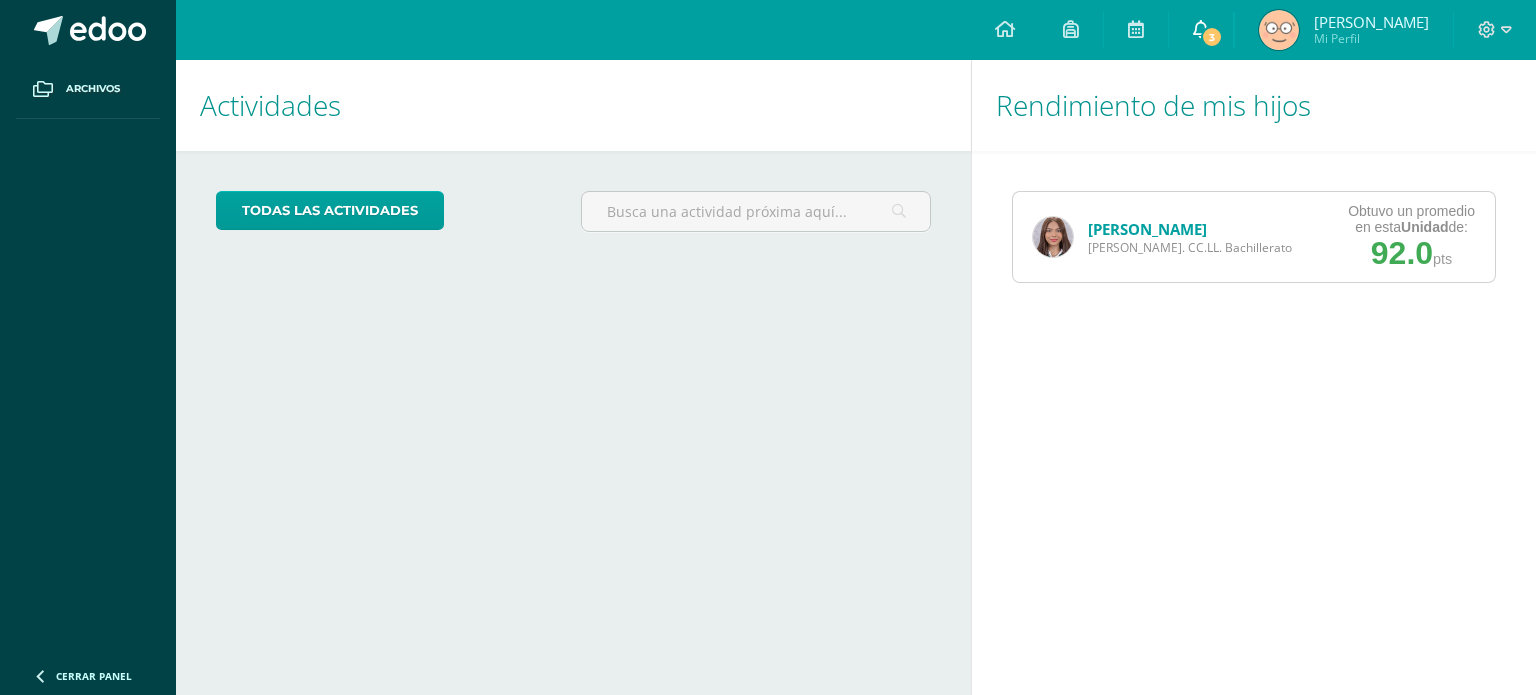 click at bounding box center (1201, 29) 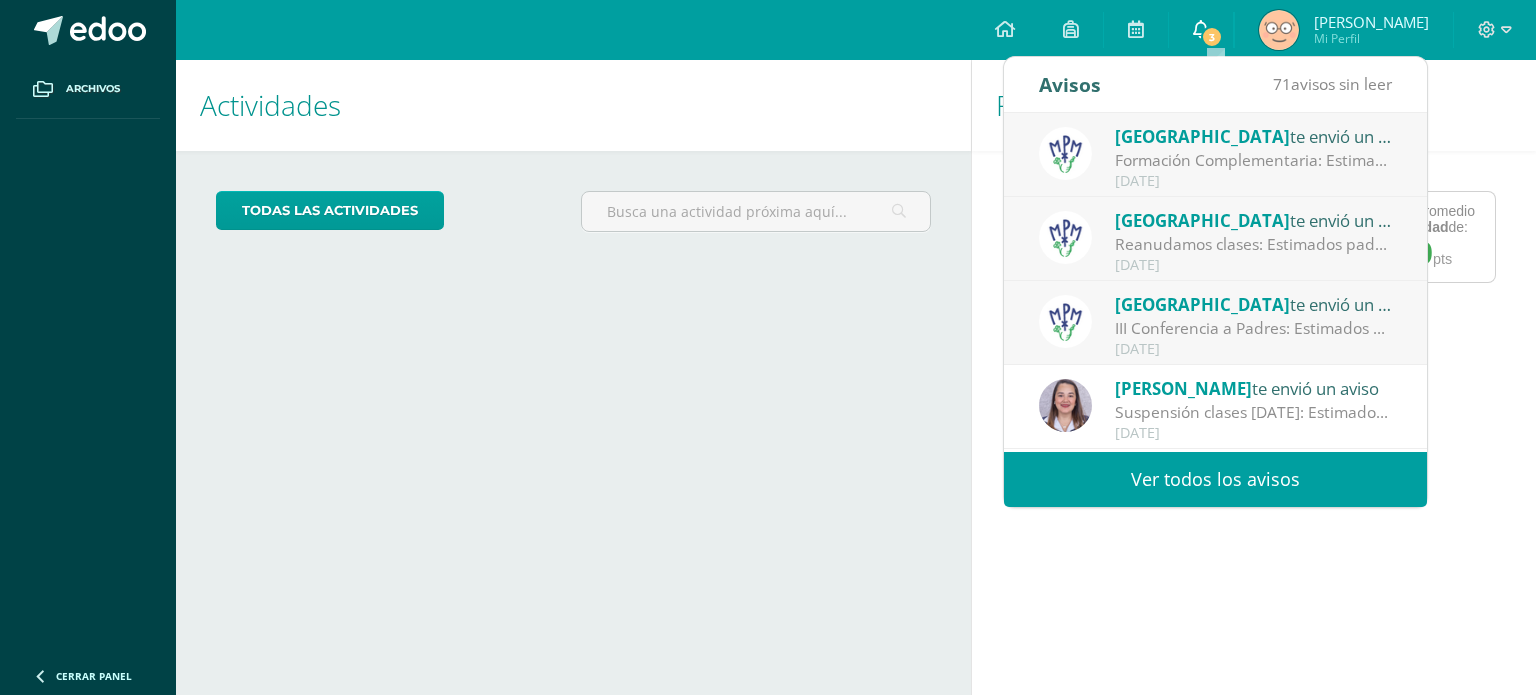 click at bounding box center [1201, 29] 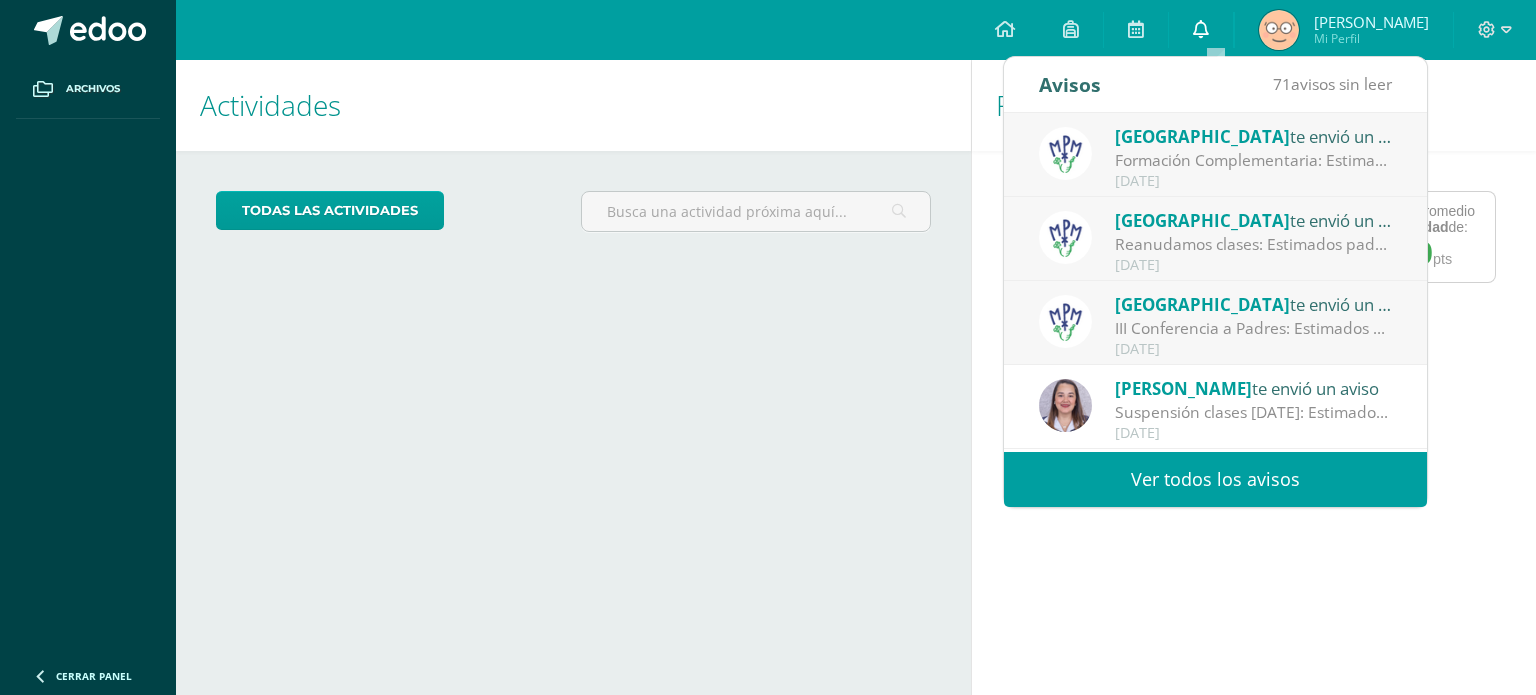 click on "0" at bounding box center (1201, 30) 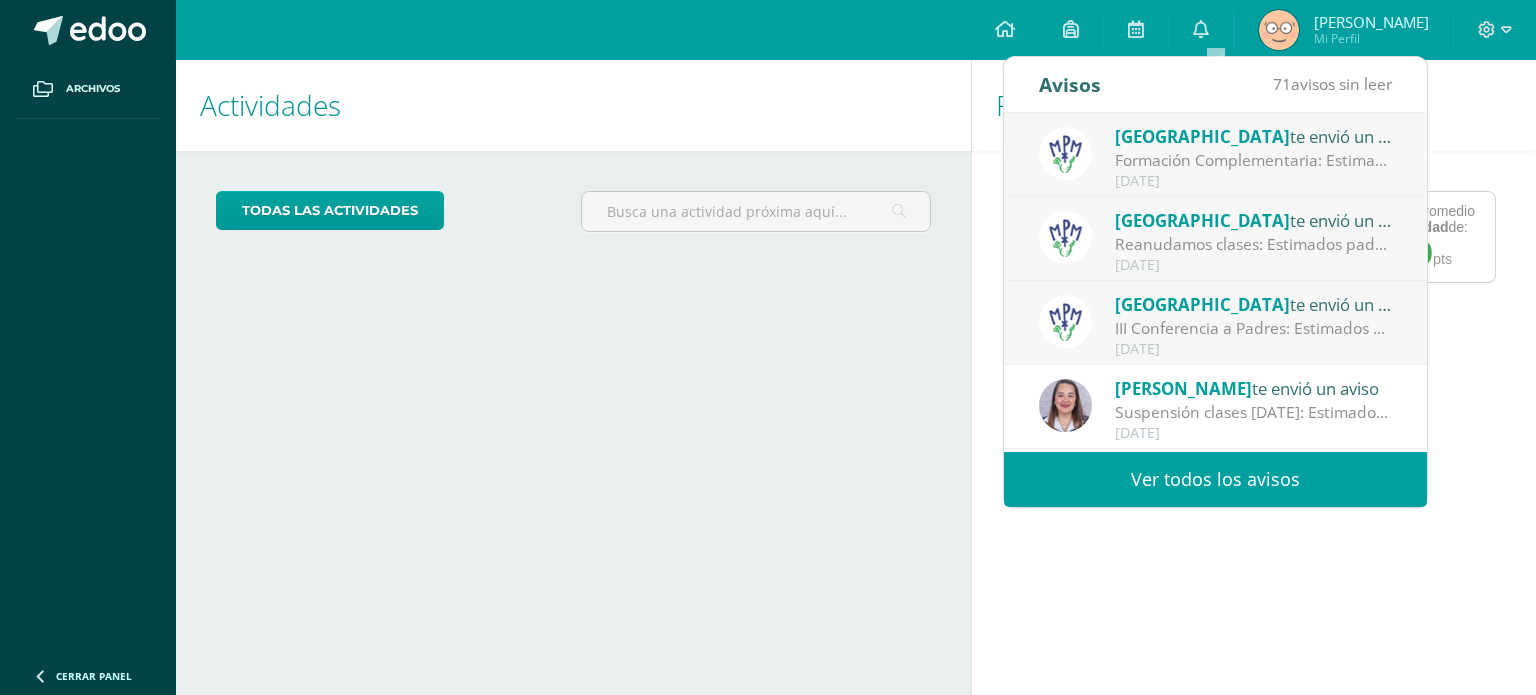 click on "Sofia Urcuyo
Quinto Bach. CC.LL. Bachillerato
Obtuvo un promedio   en esta  Unidad  de:
92.0 pts" at bounding box center [1254, 237] 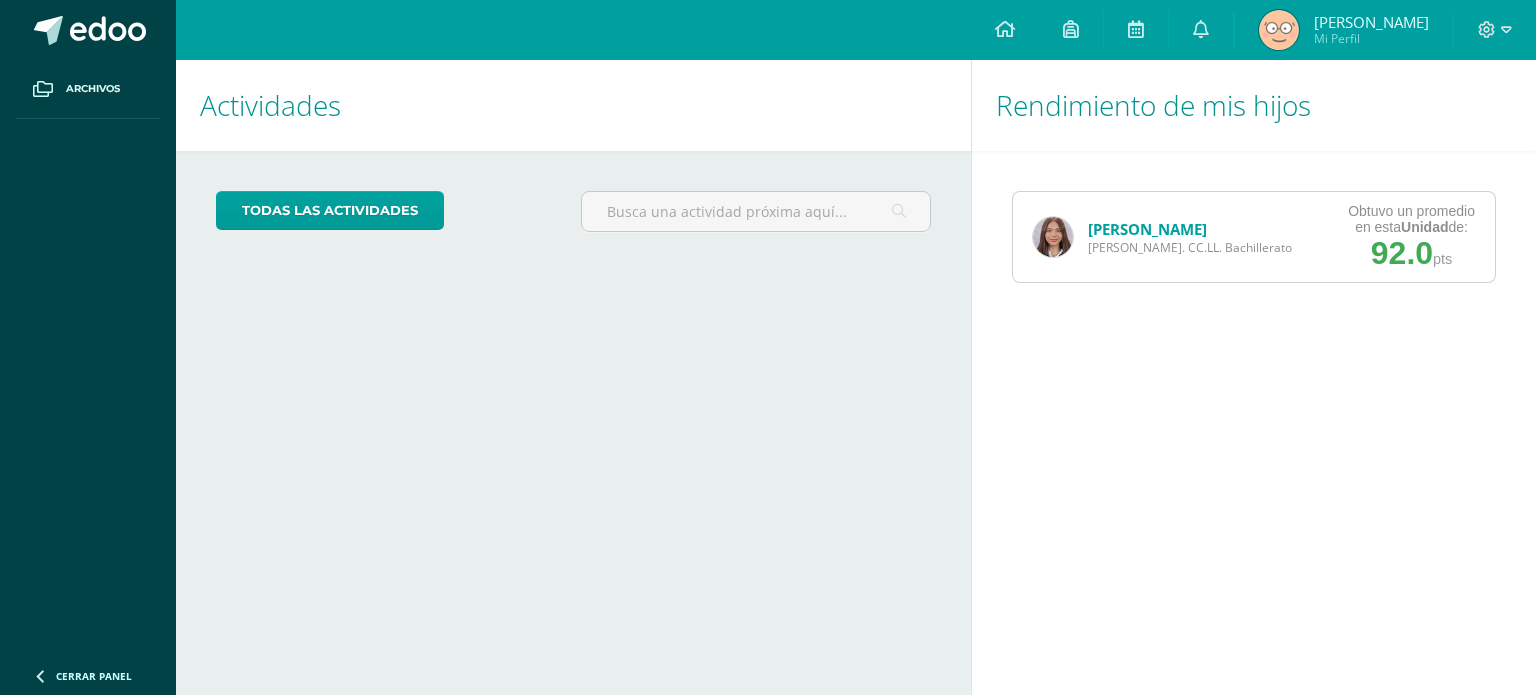 click at bounding box center (1053, 237) 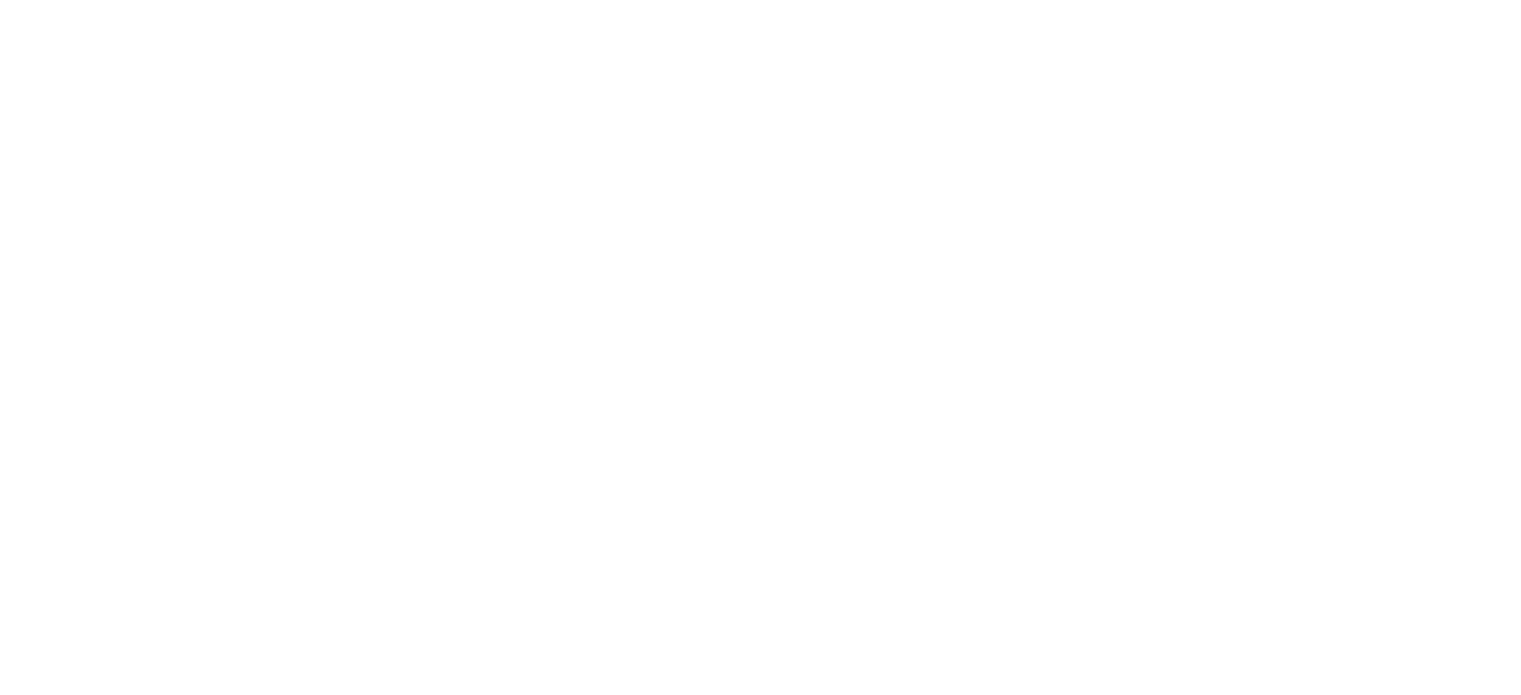 scroll, scrollTop: 0, scrollLeft: 0, axis: both 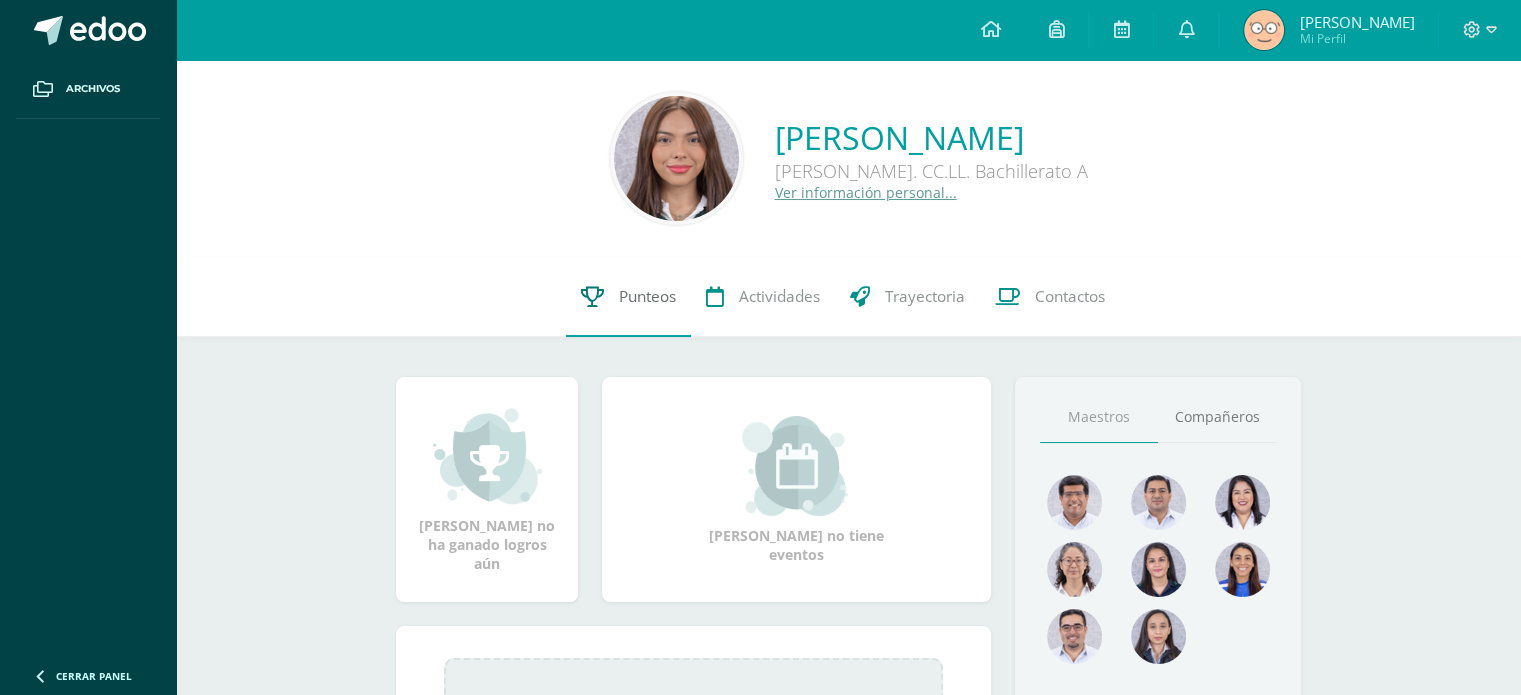 click on "Punteos" at bounding box center [628, 297] 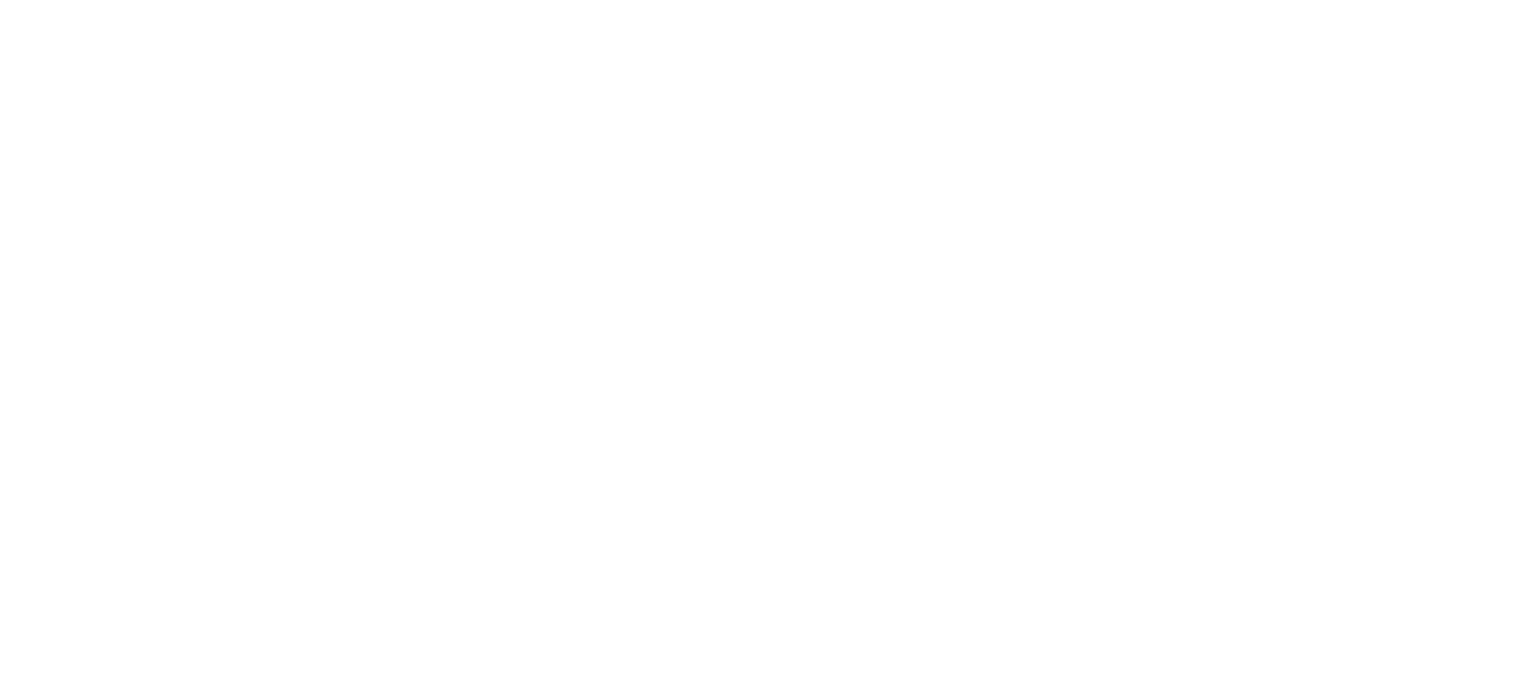 scroll, scrollTop: 0, scrollLeft: 0, axis: both 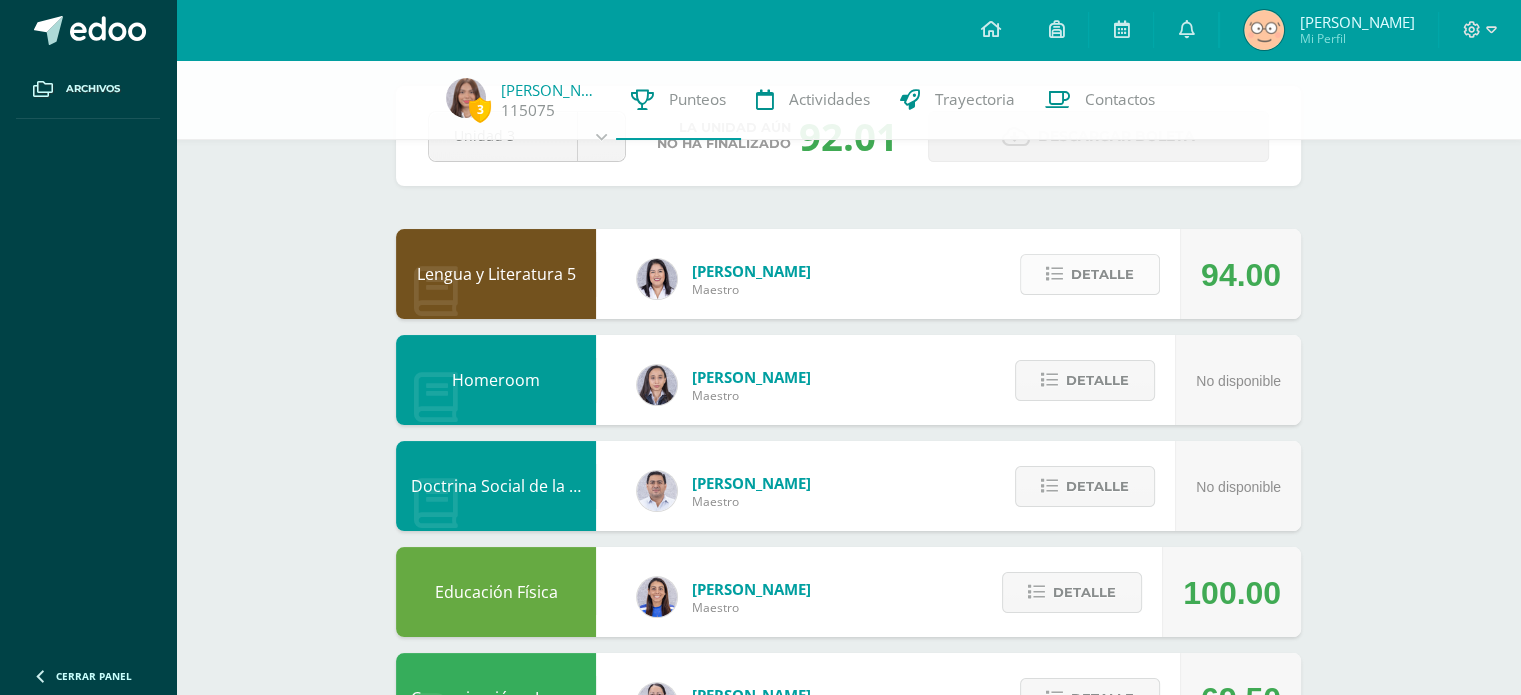 click on "Detalle" at bounding box center [1102, 274] 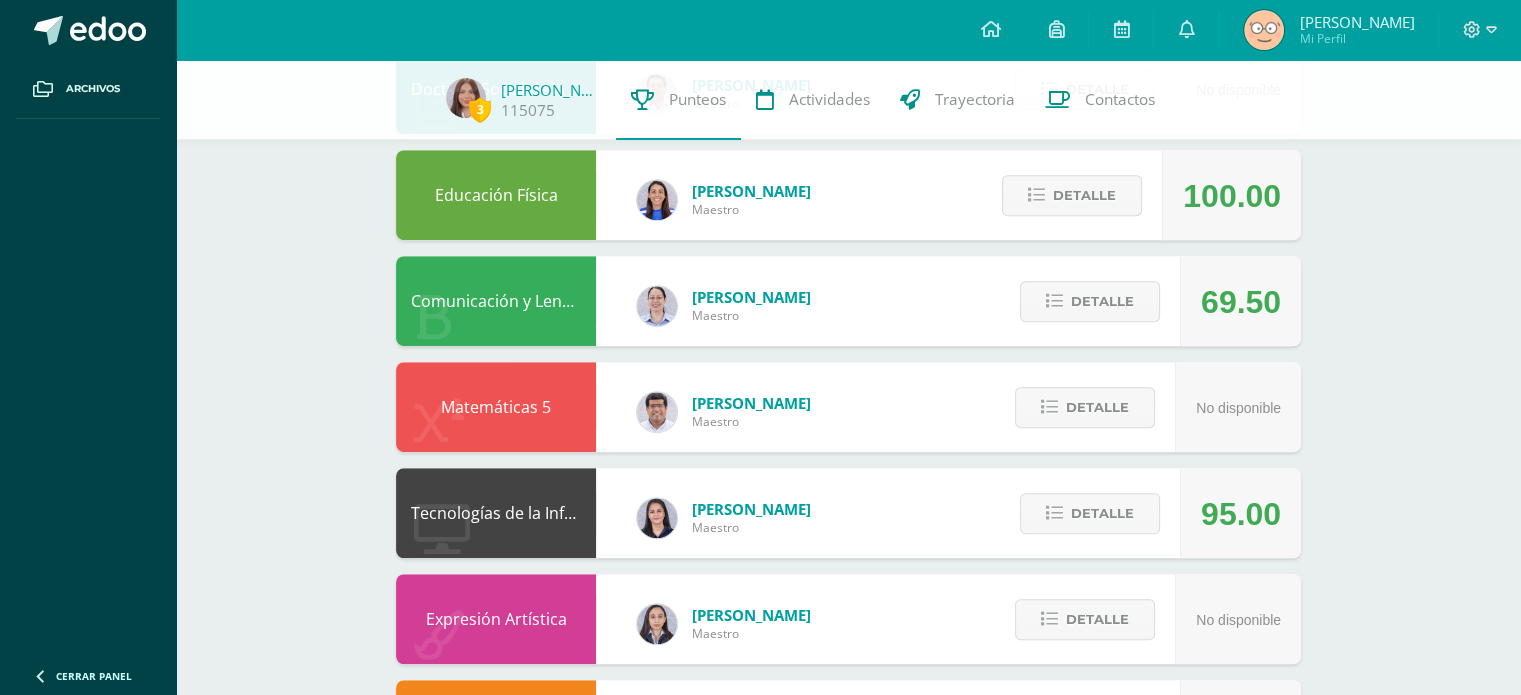 scroll, scrollTop: 1184, scrollLeft: 0, axis: vertical 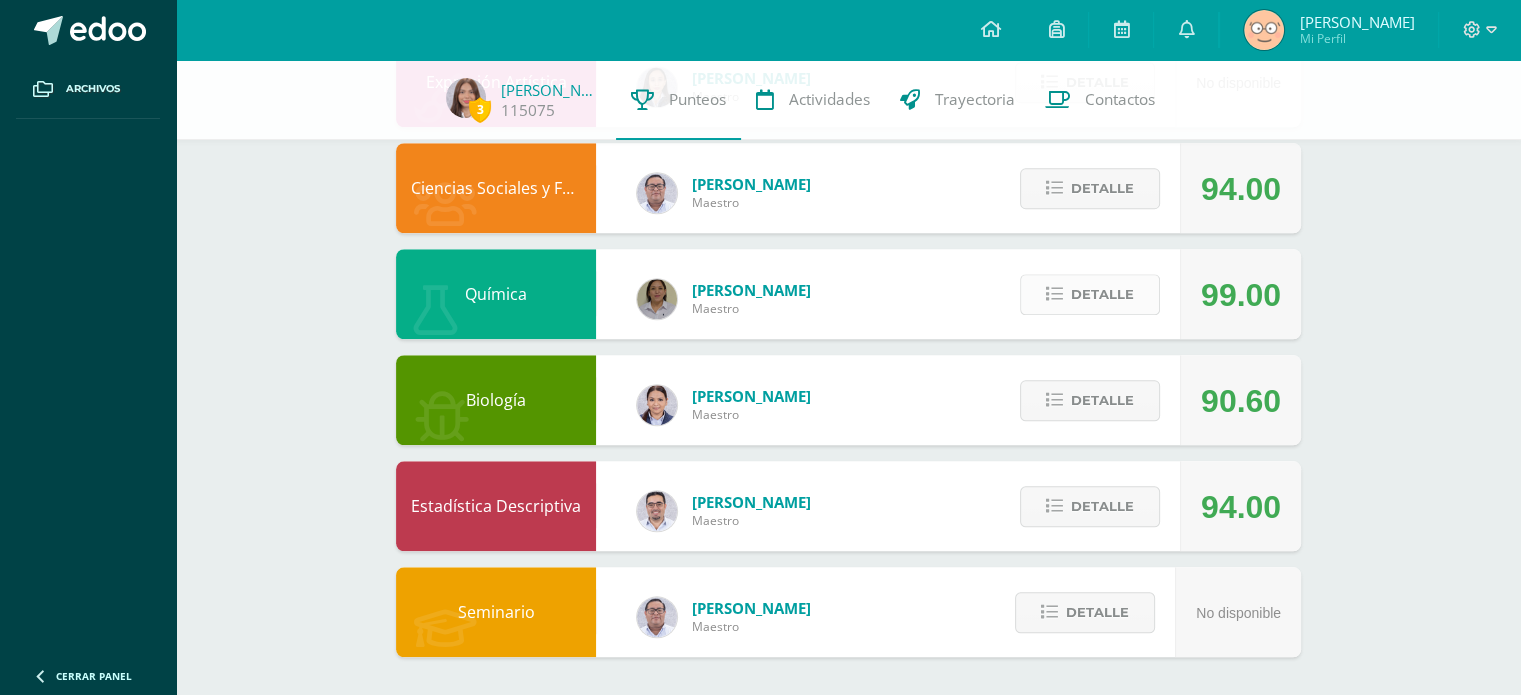 click on "Detalle" at bounding box center [1090, 294] 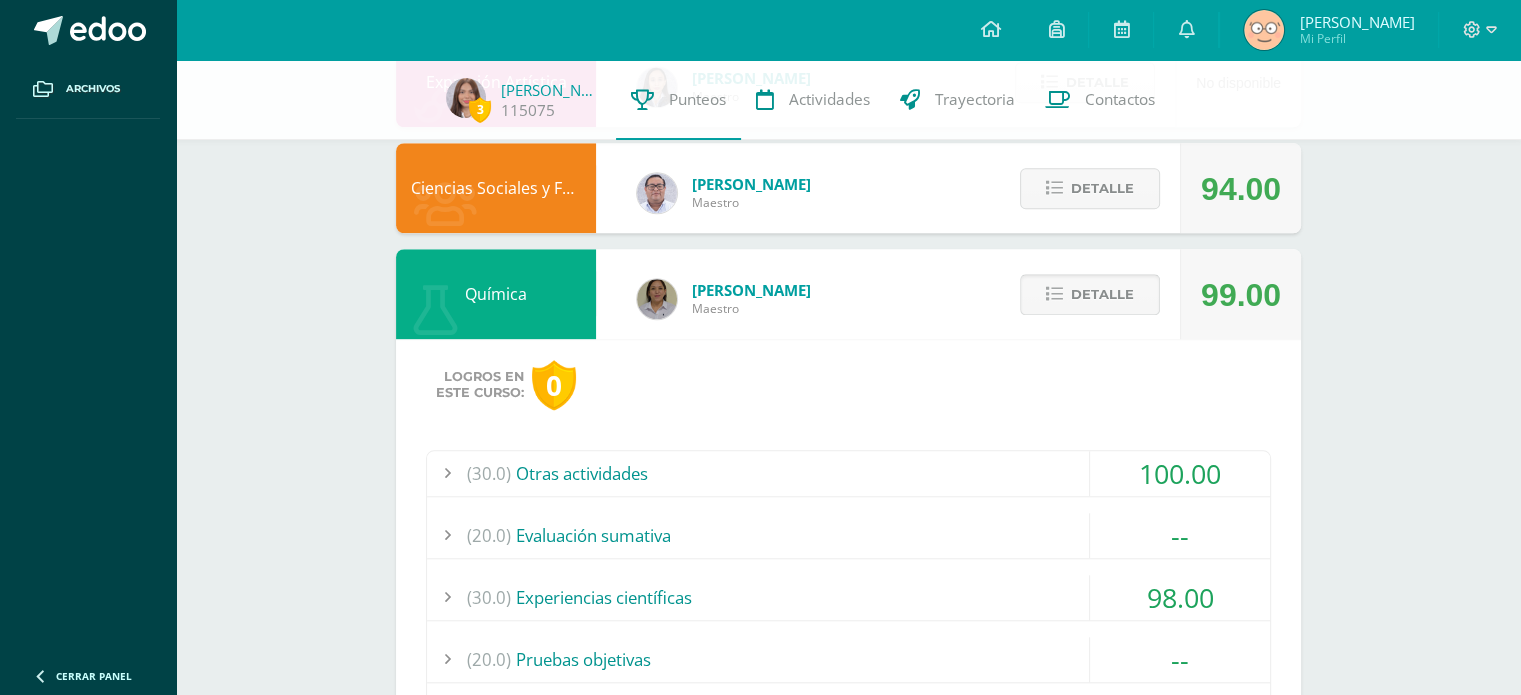 click on "Detalle" at bounding box center [1102, 294] 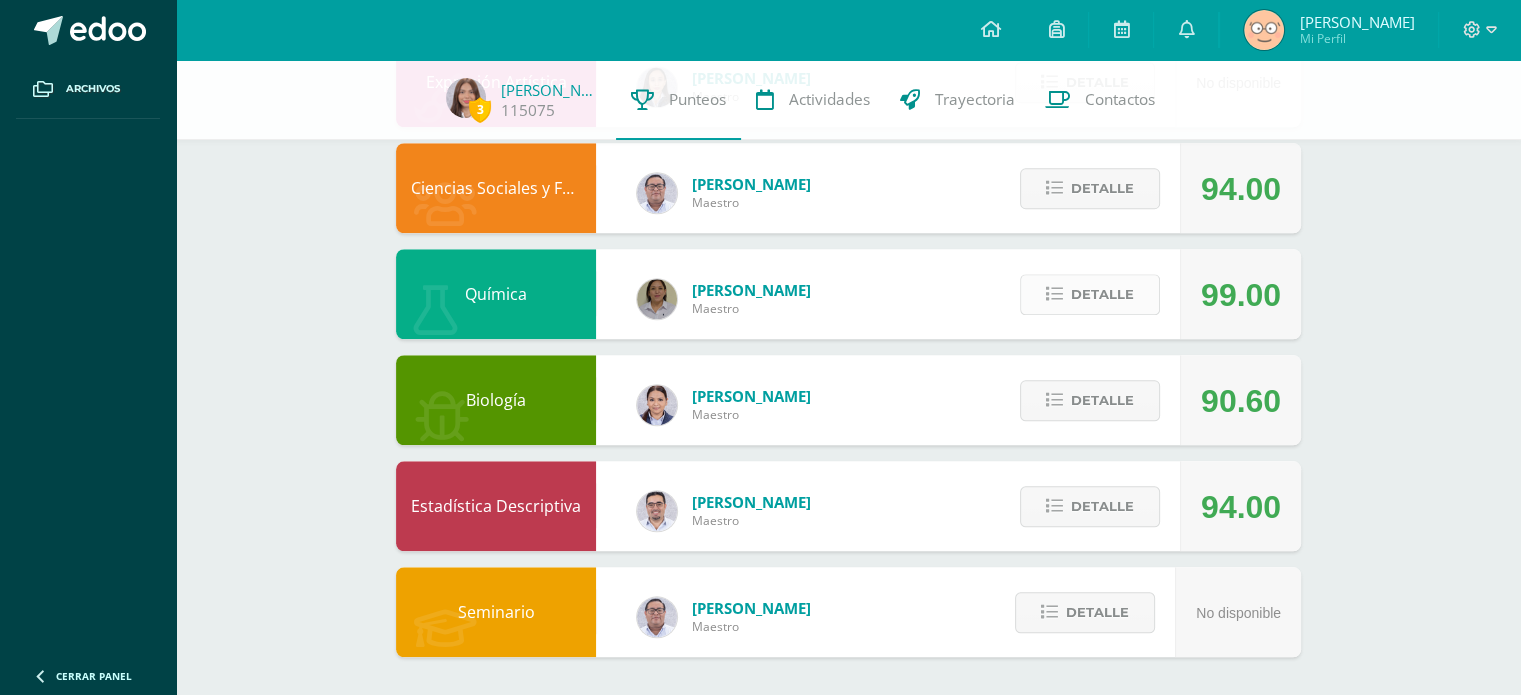 click on "Detalle" at bounding box center [1090, 294] 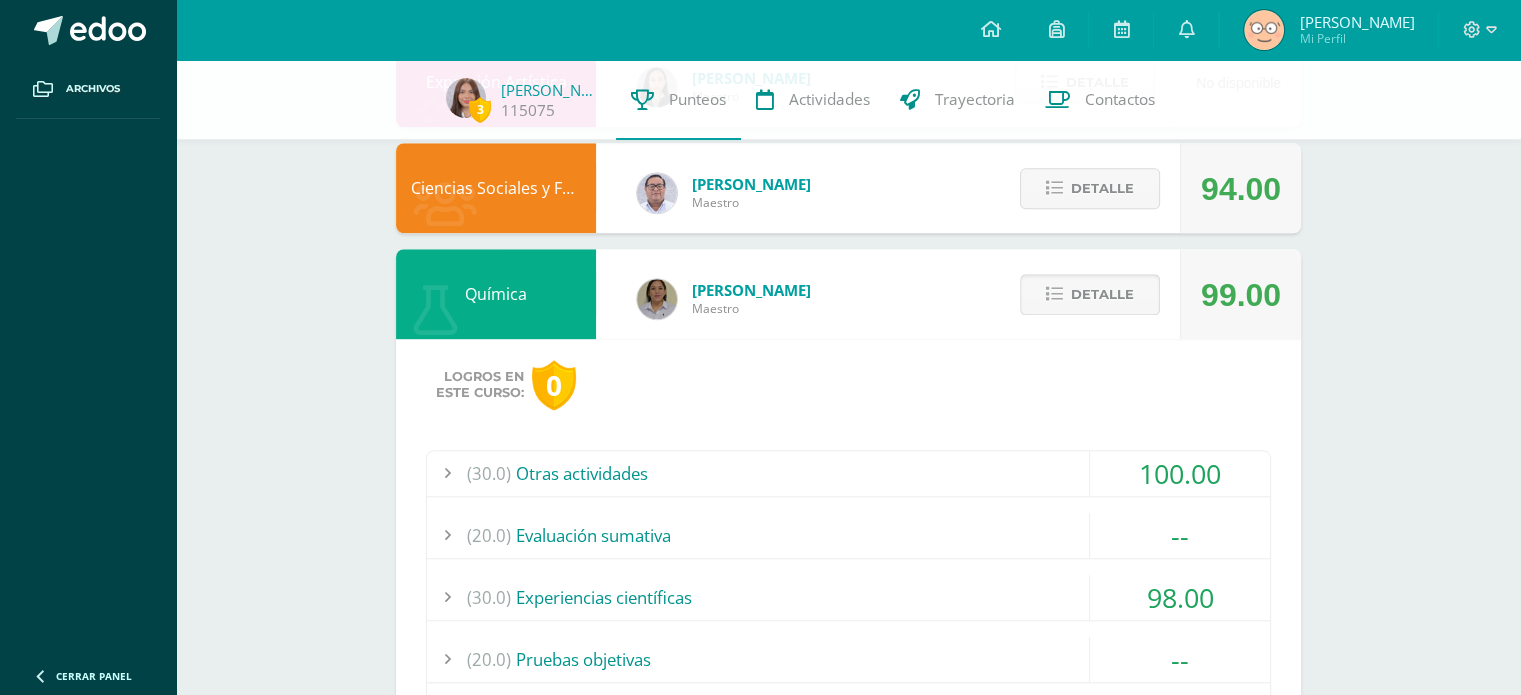 click on "Detalle" at bounding box center [1090, 294] 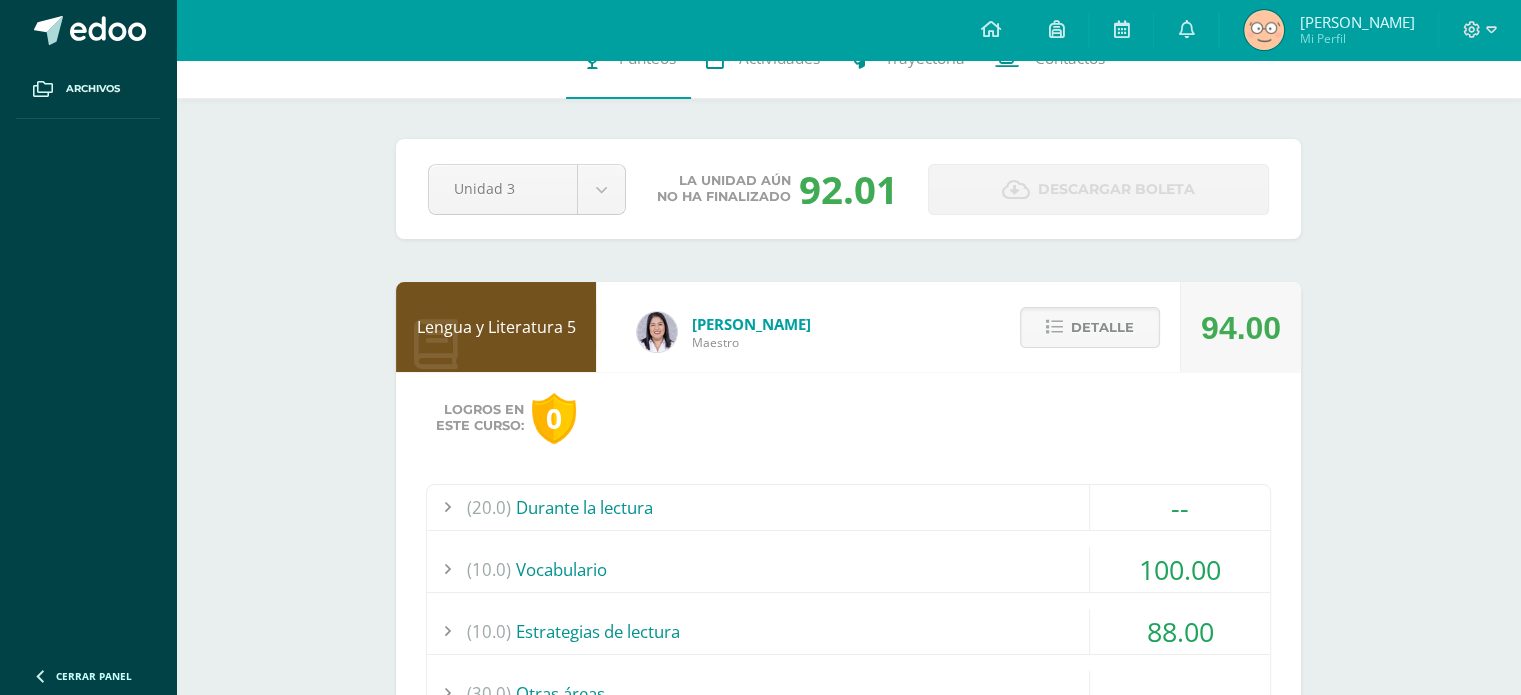 scroll, scrollTop: 0, scrollLeft: 0, axis: both 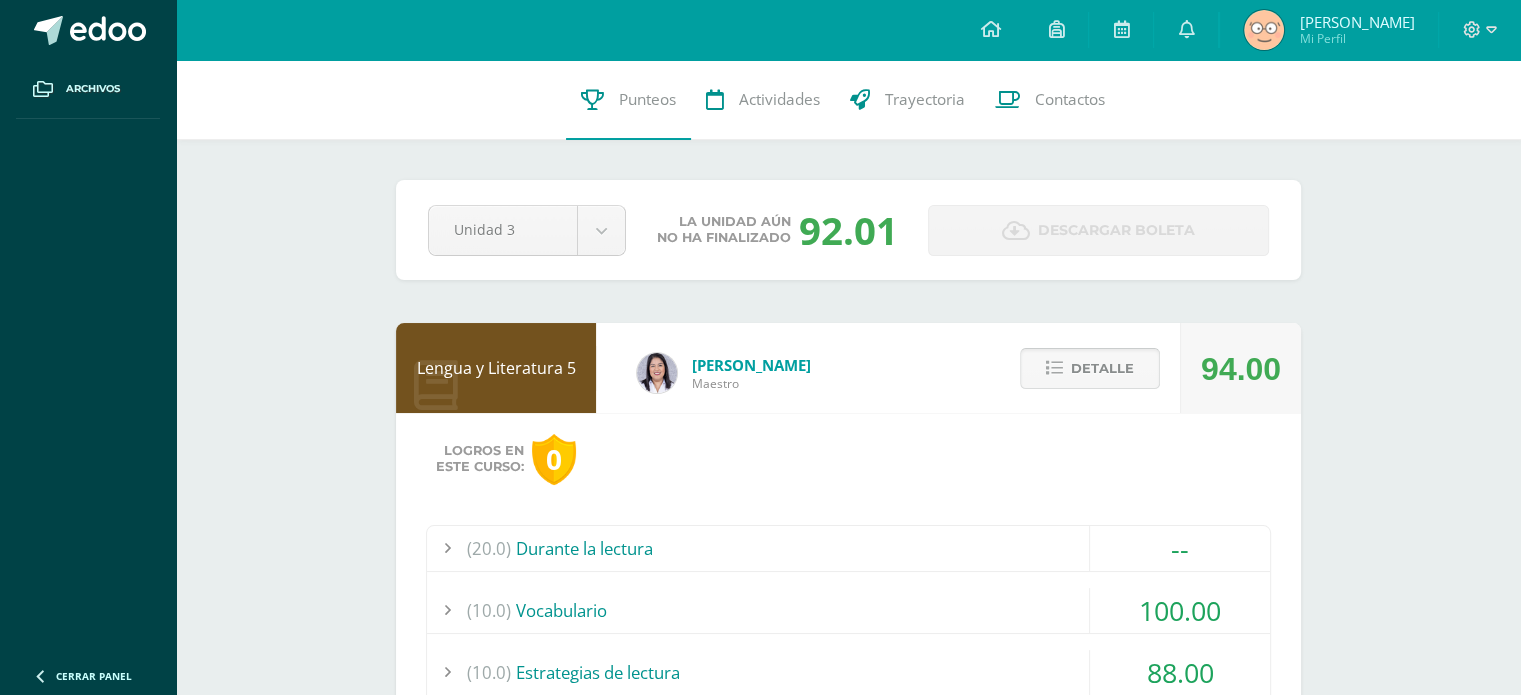 click on "Detalle" at bounding box center (1102, 368) 